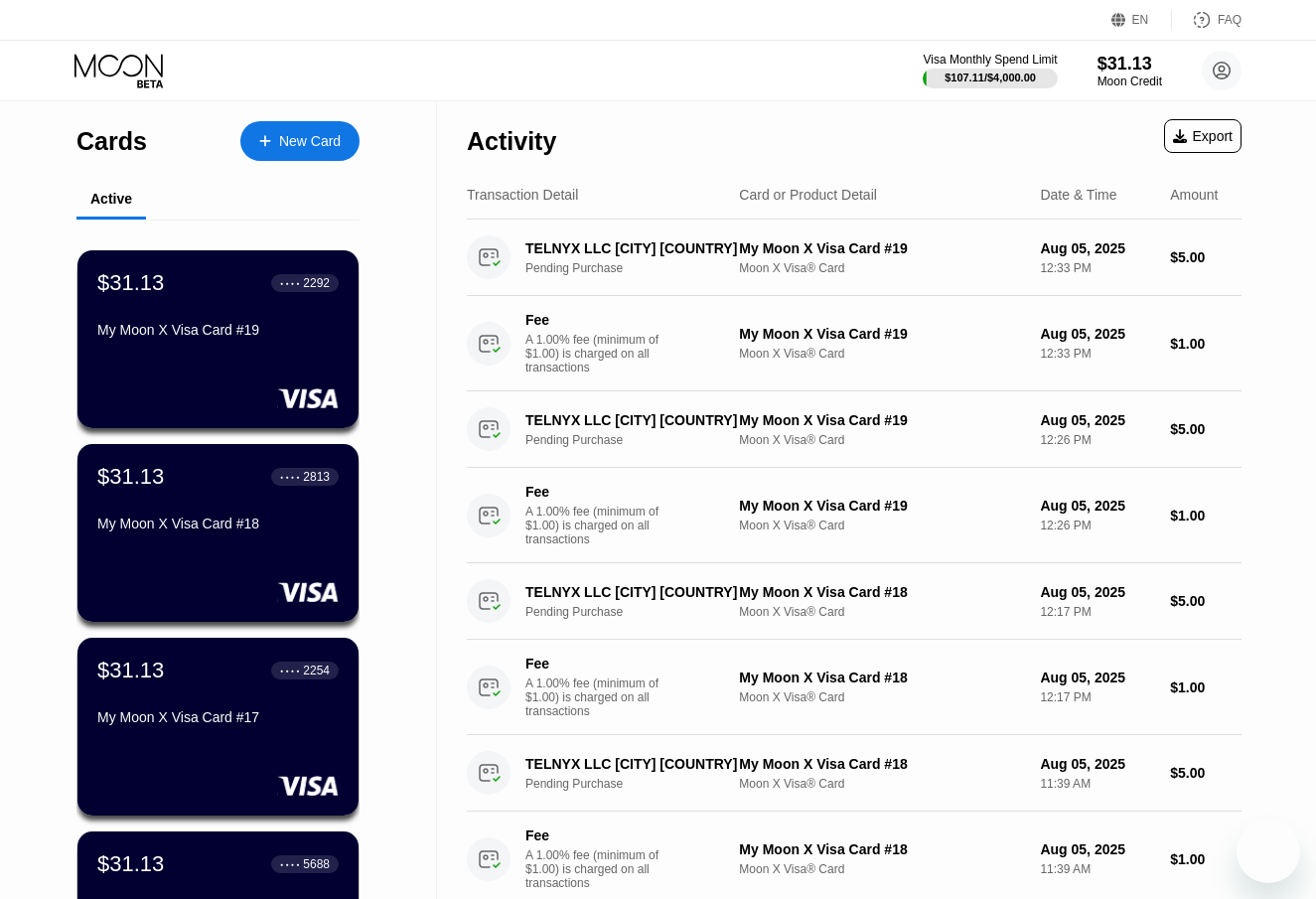 scroll, scrollTop: 0, scrollLeft: 0, axis: both 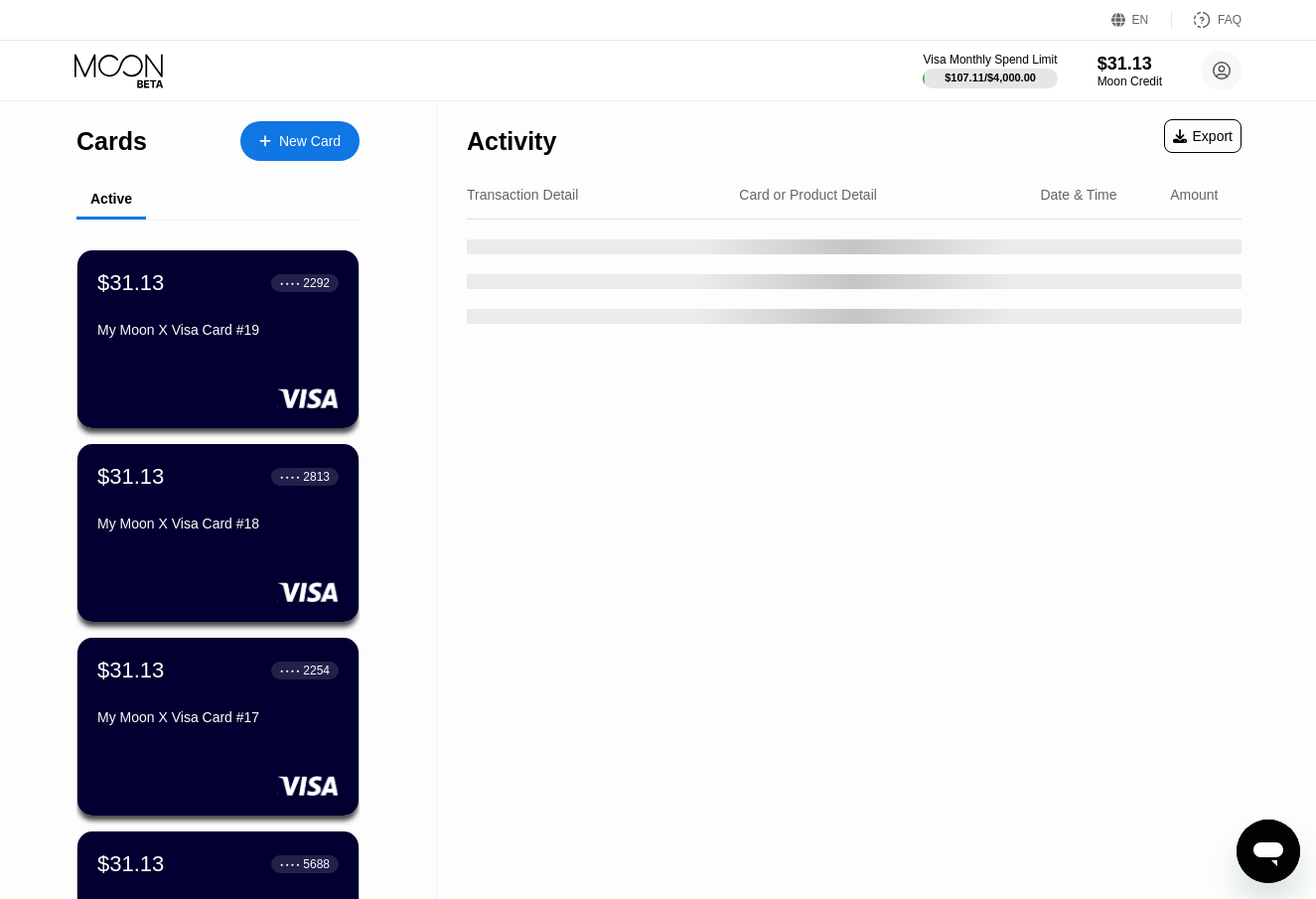 click on "New Card" at bounding box center [310, 141] 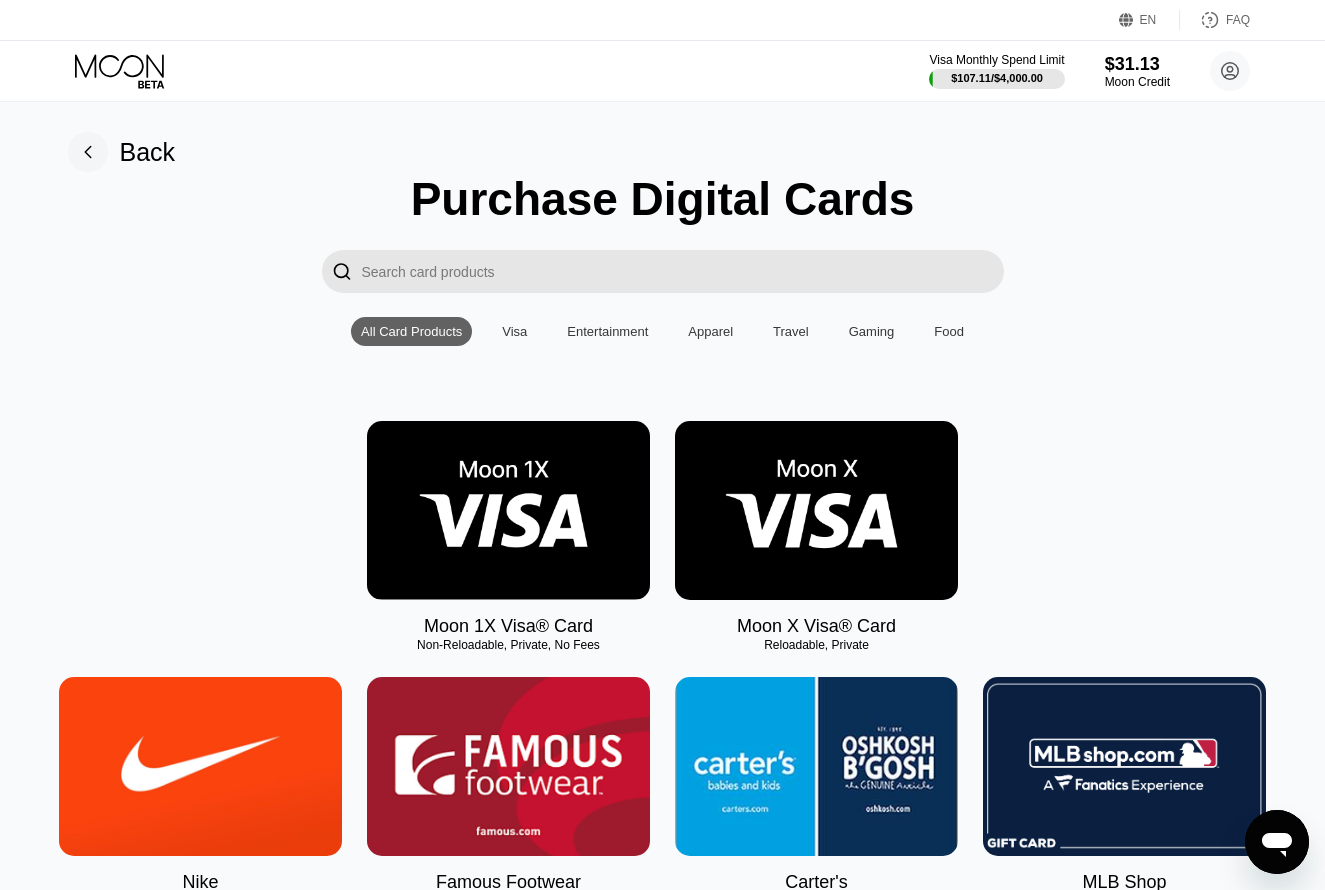 click at bounding box center [816, 510] 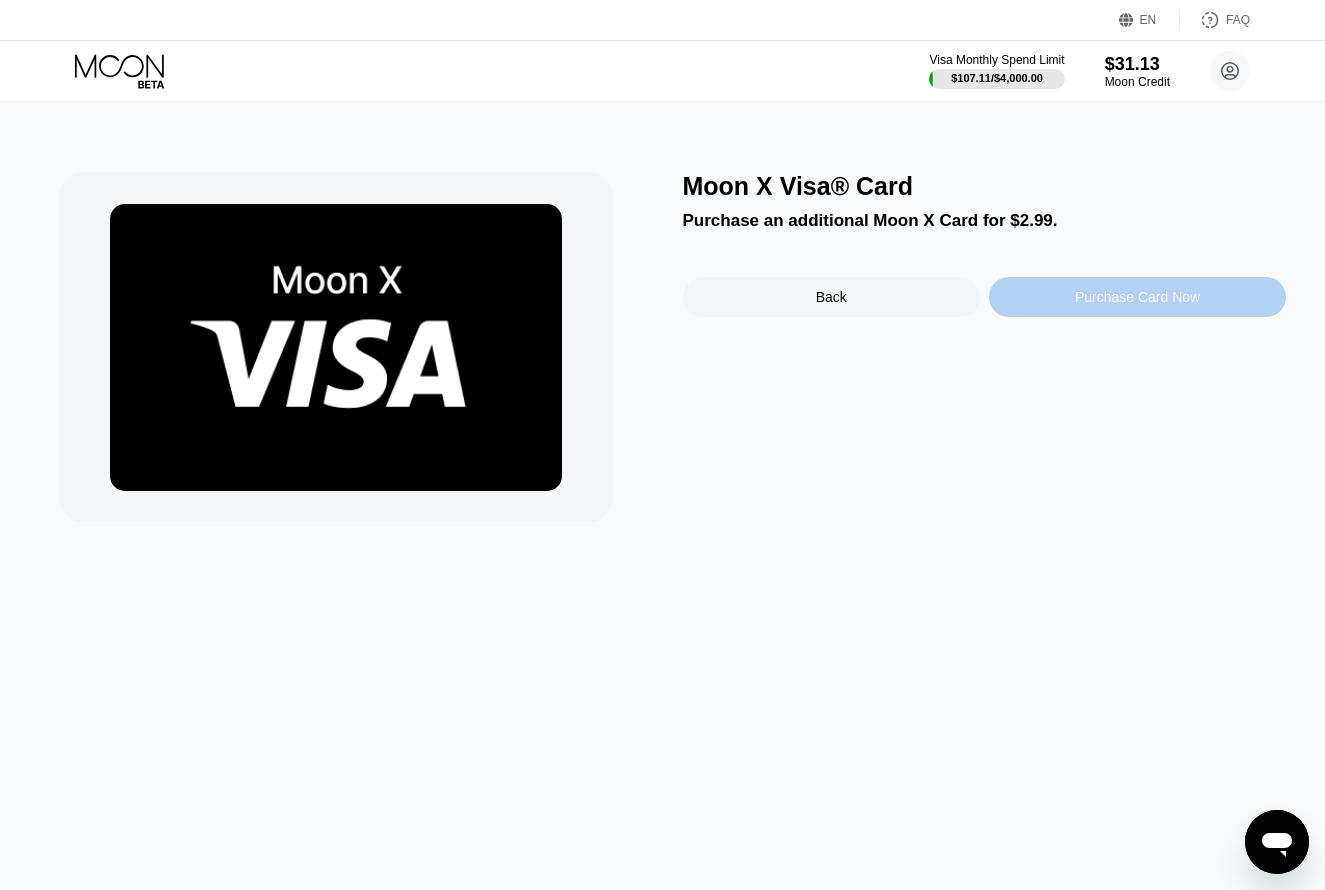 click on "Purchase Card Now" at bounding box center [1137, 297] 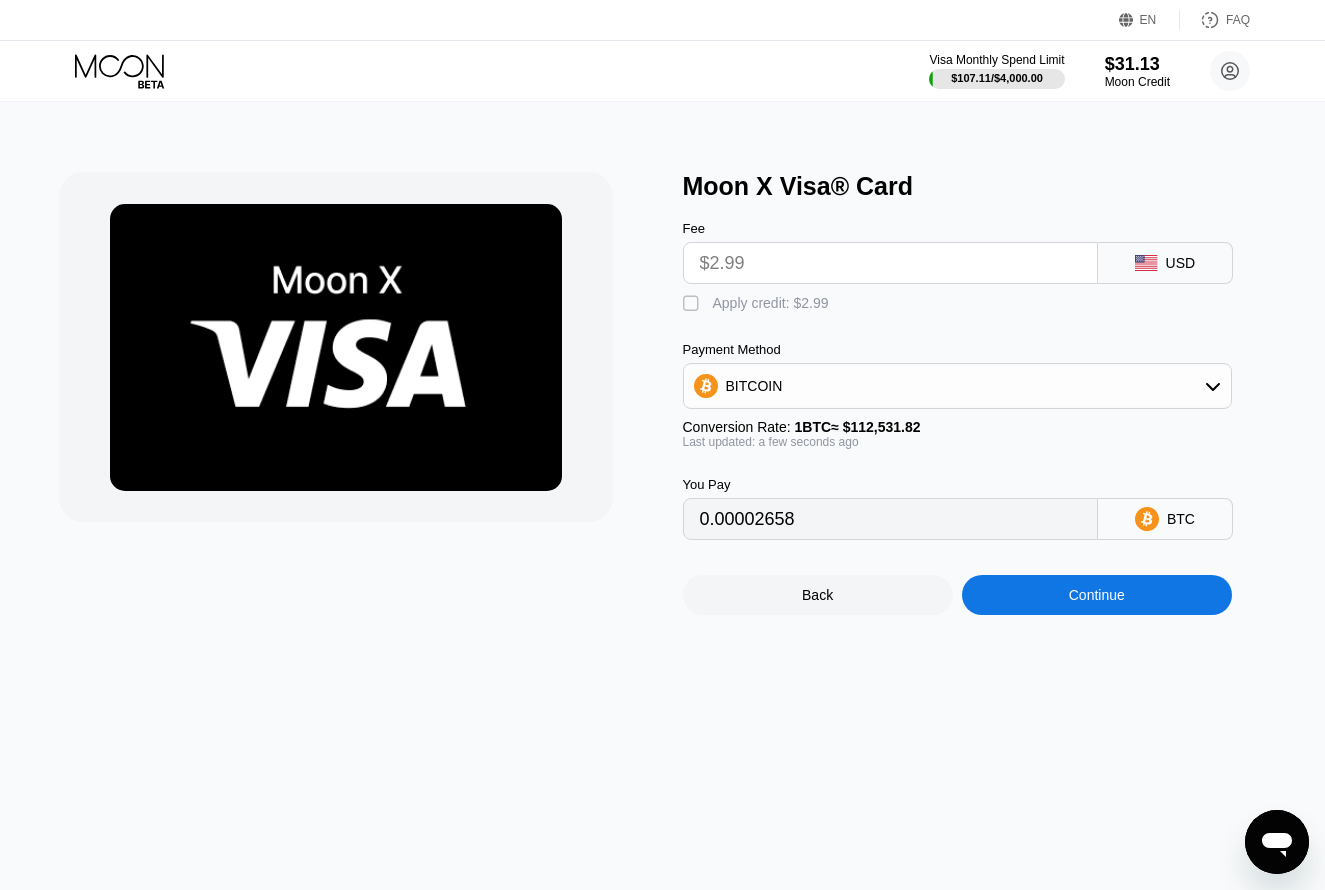 click on "" at bounding box center [693, 304] 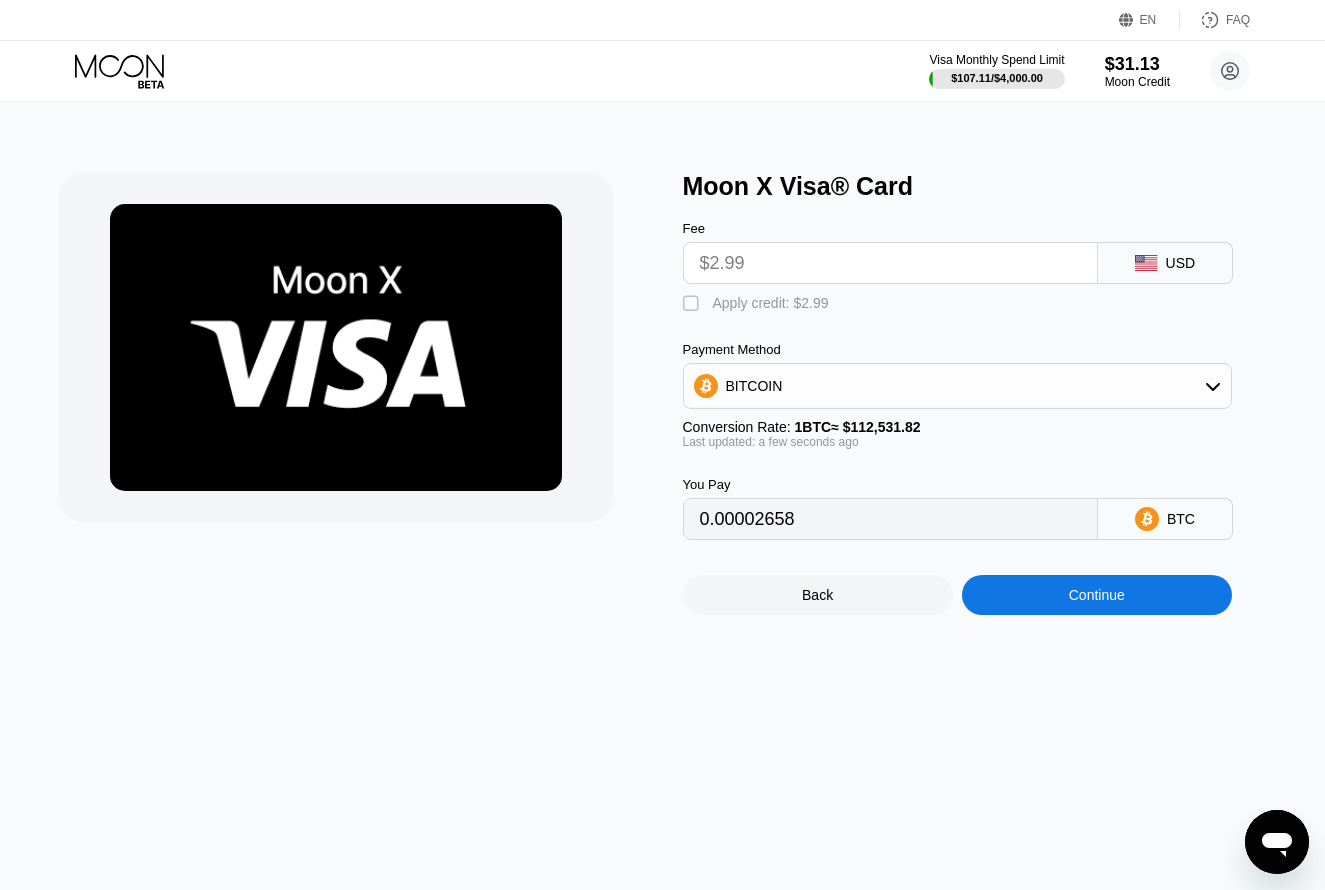 type on "0" 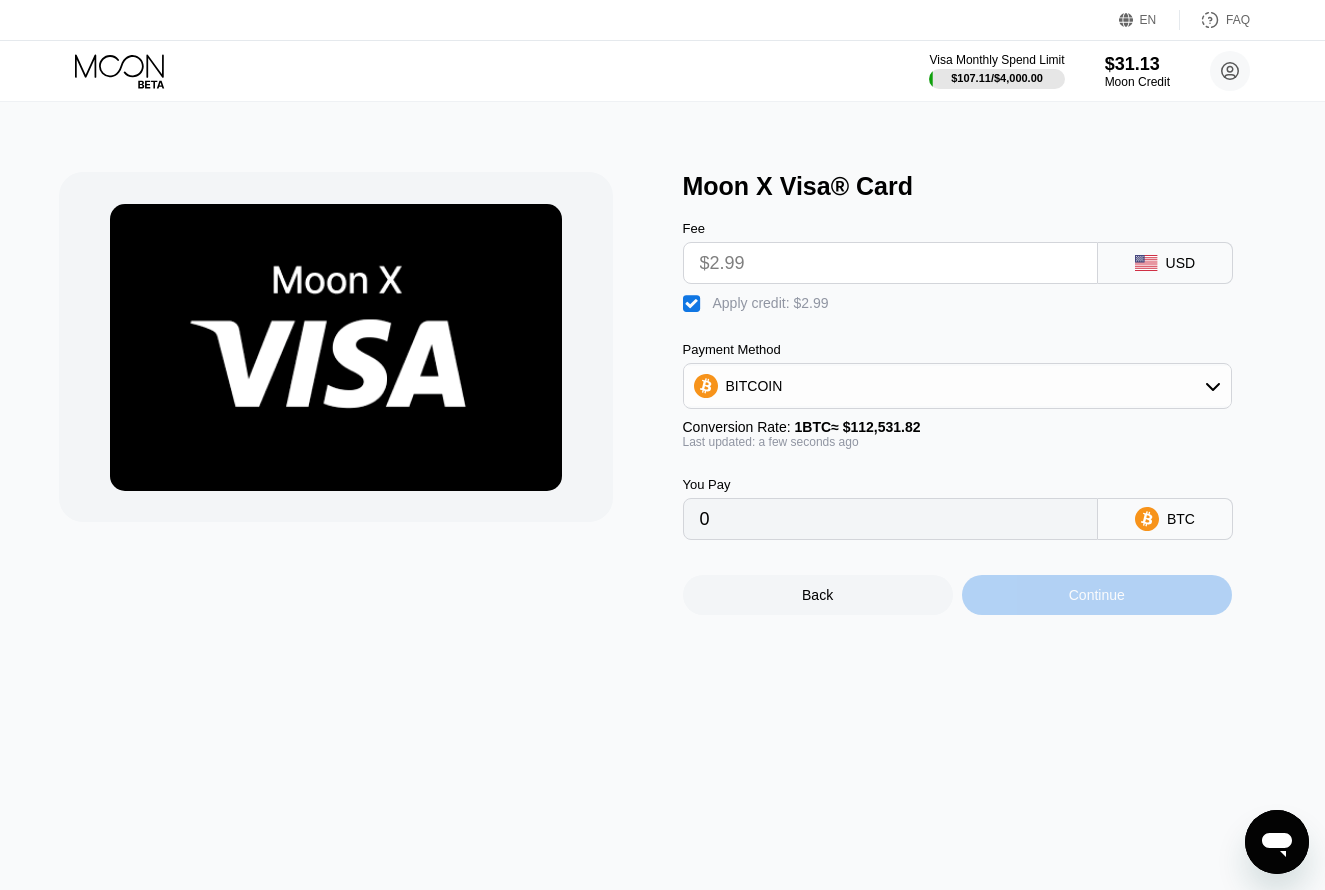 click on "Continue" at bounding box center (1097, 595) 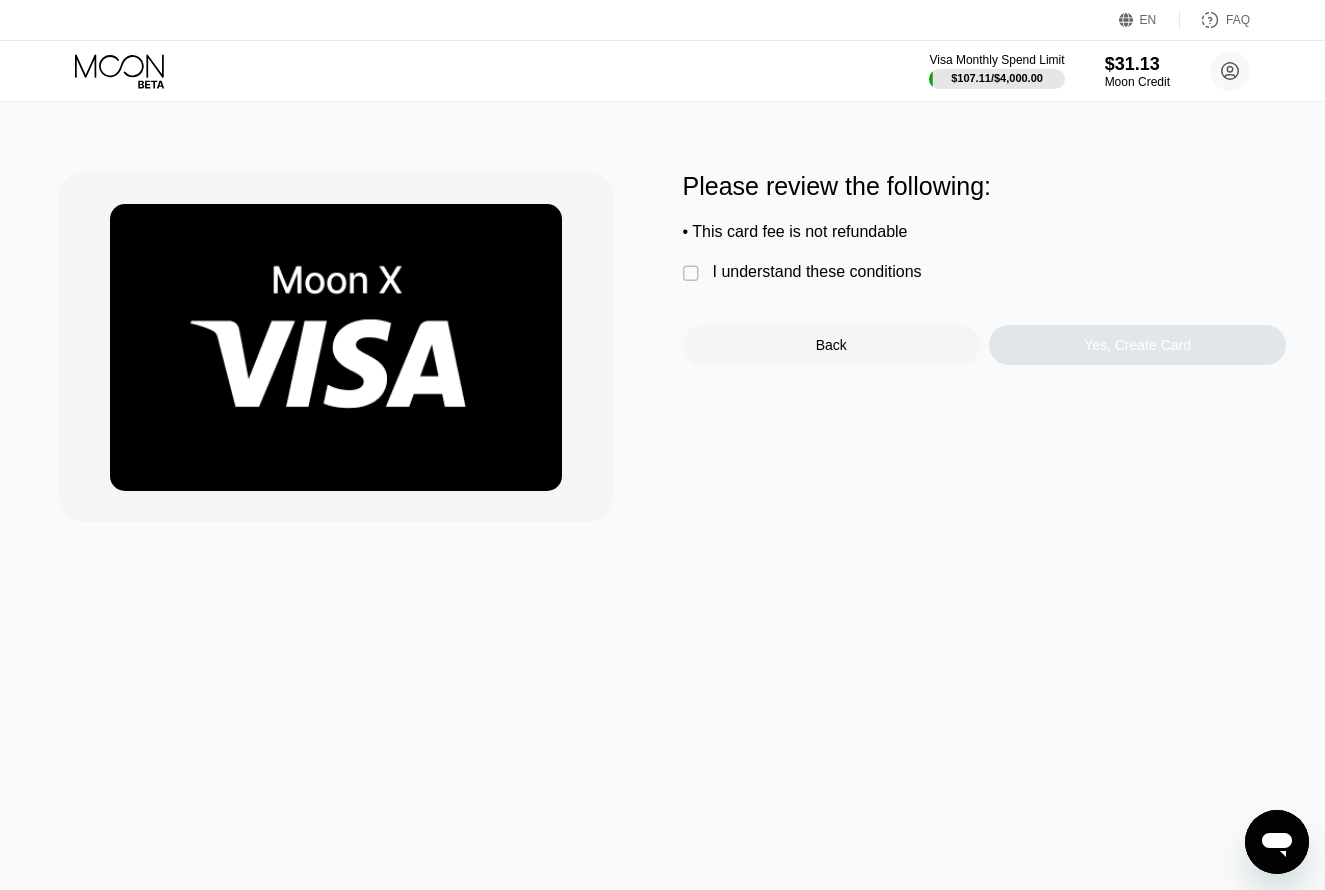 click on "I understand these conditions" at bounding box center [817, 272] 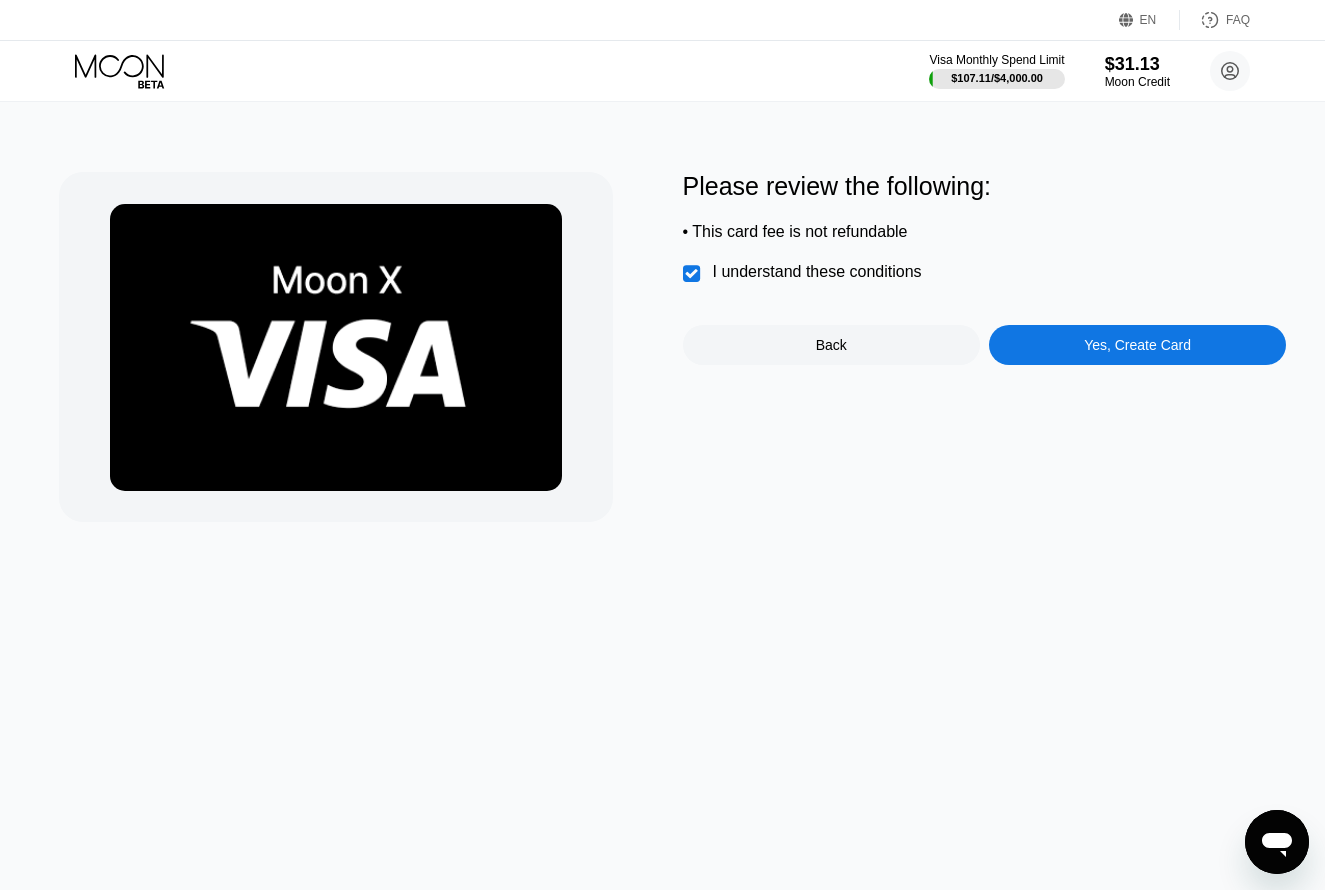 click on "Yes, Create Card" at bounding box center (1137, 345) 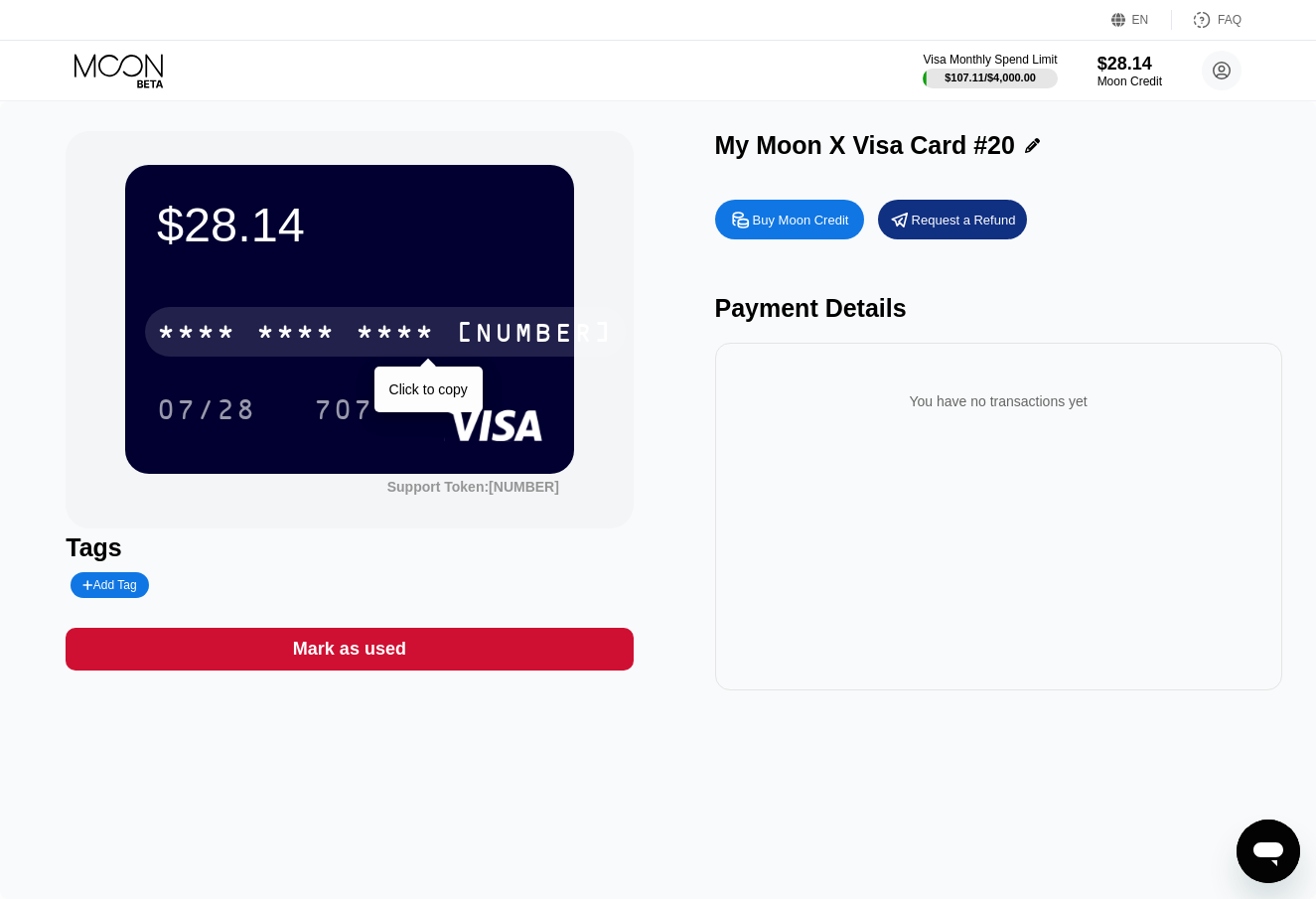 click on "* * * *" at bounding box center [395, 335] 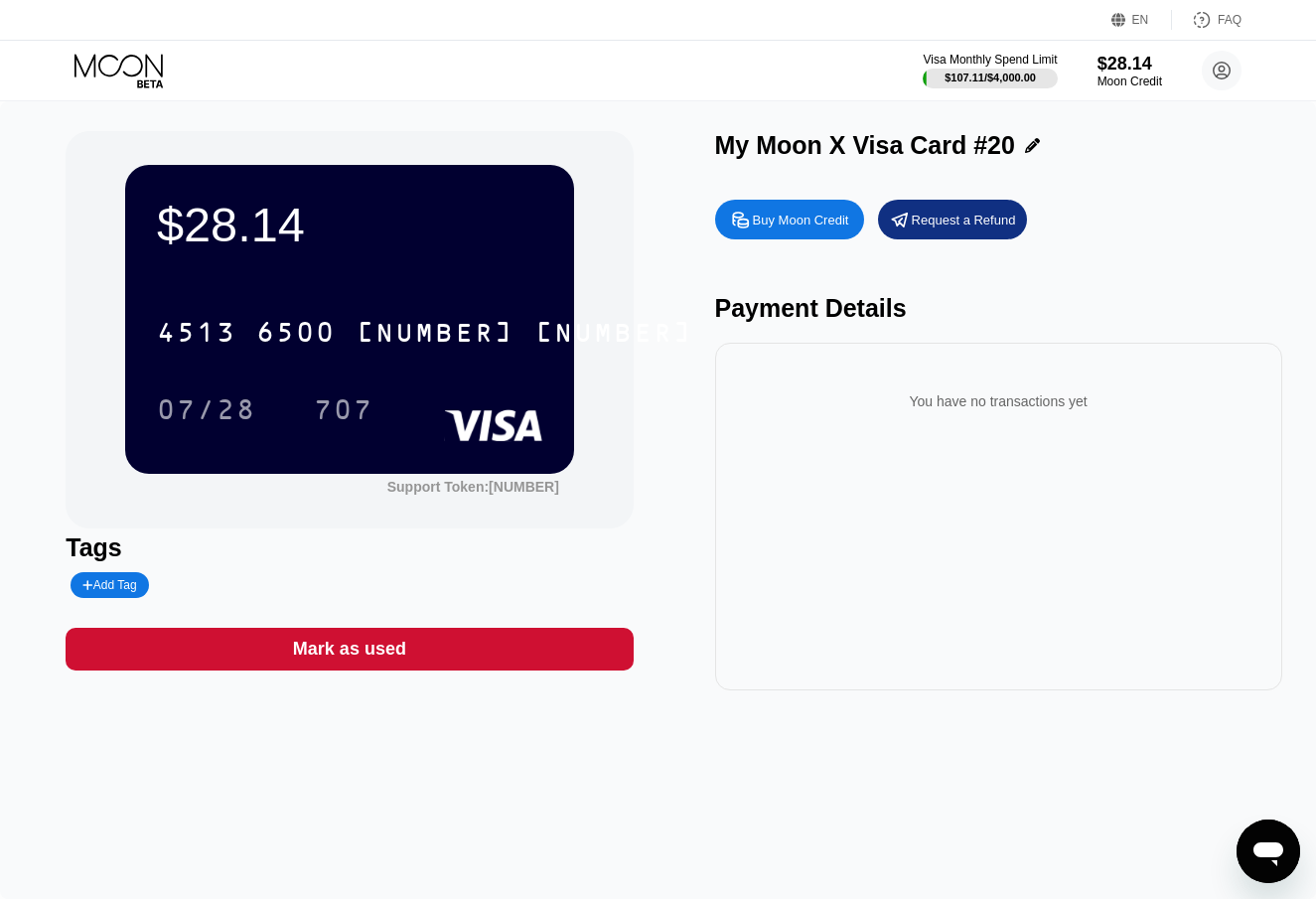 click 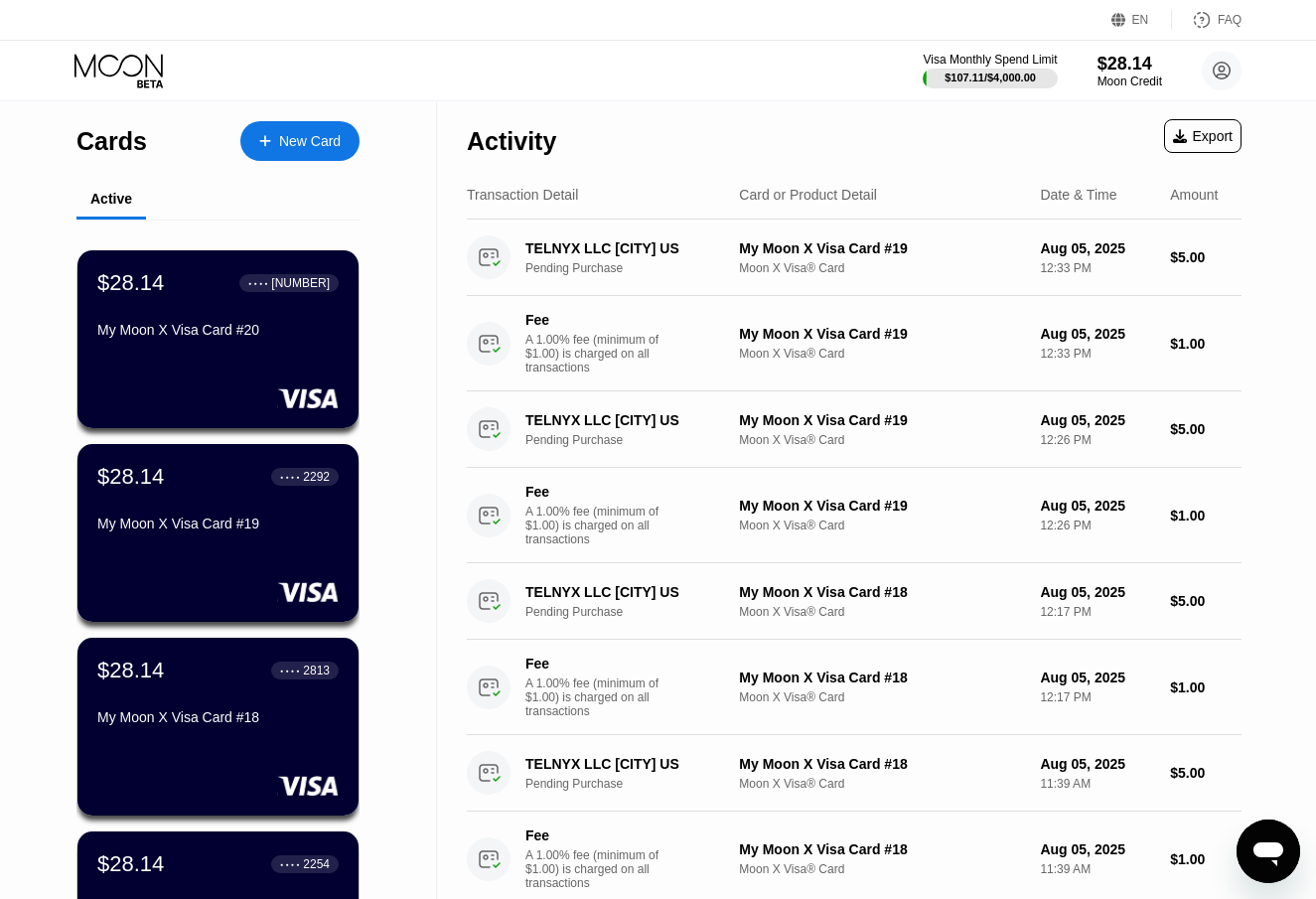 click on "New Card" at bounding box center [300, 141] 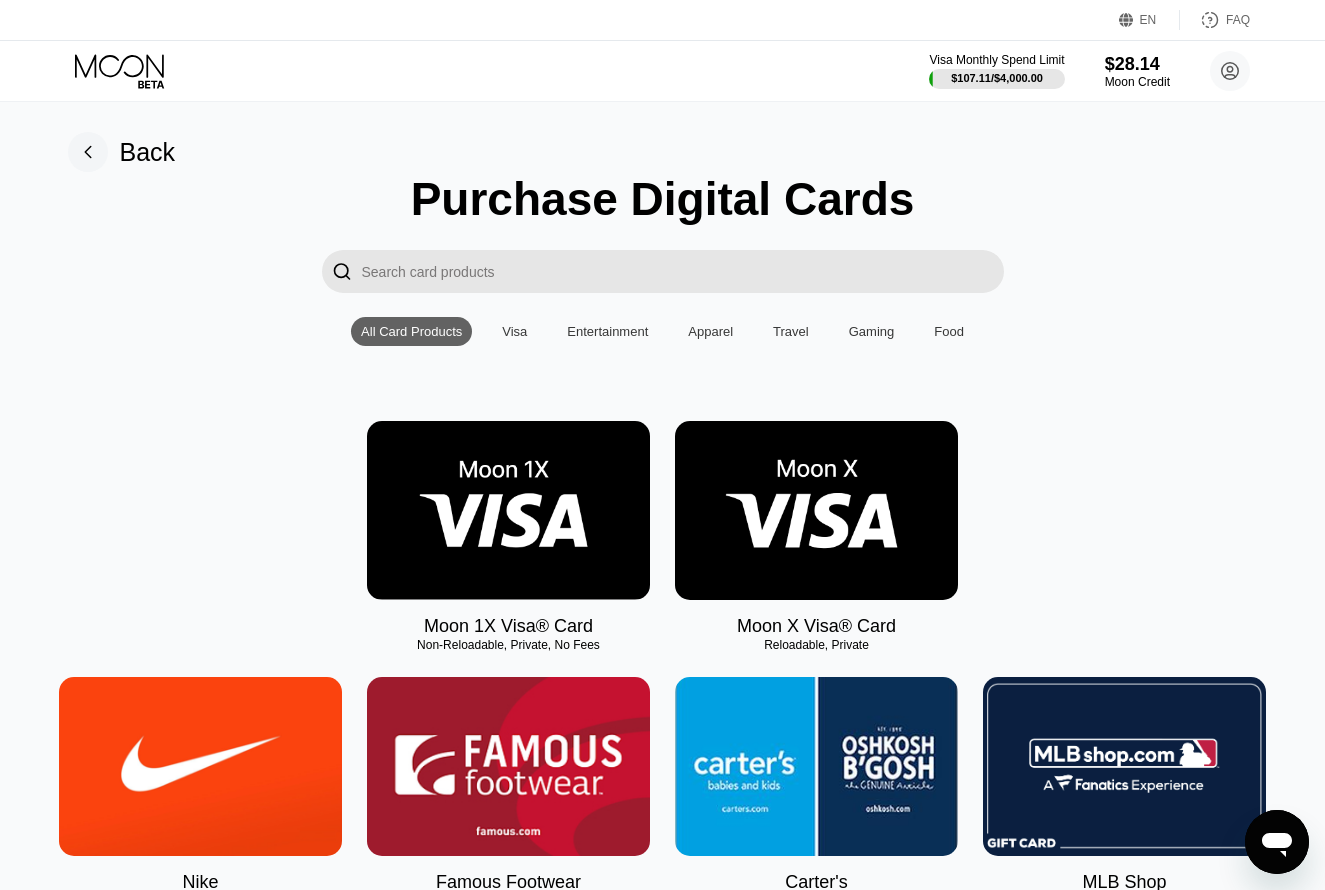 click at bounding box center [816, 510] 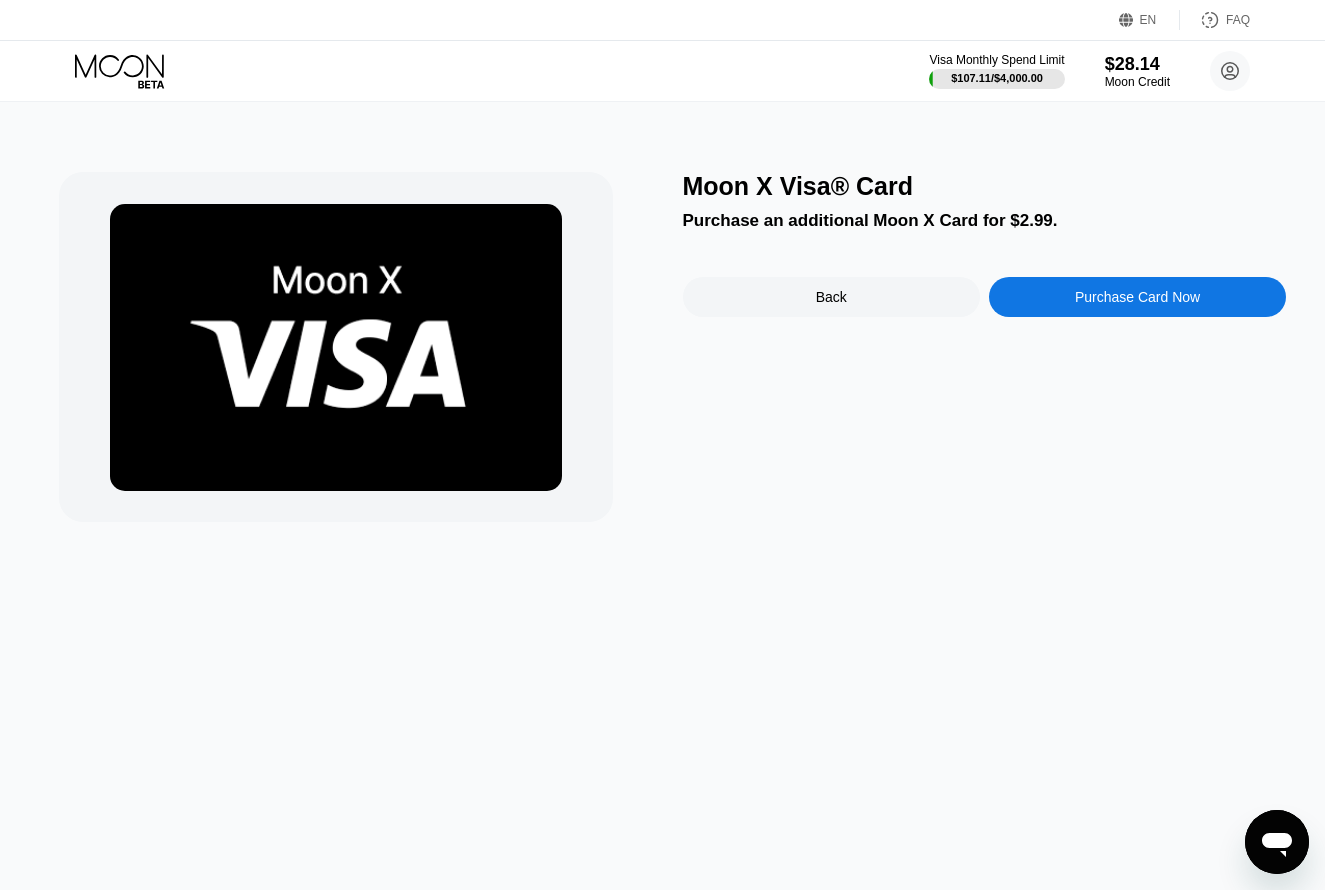 click on "Purchase Card Now" at bounding box center (1137, 297) 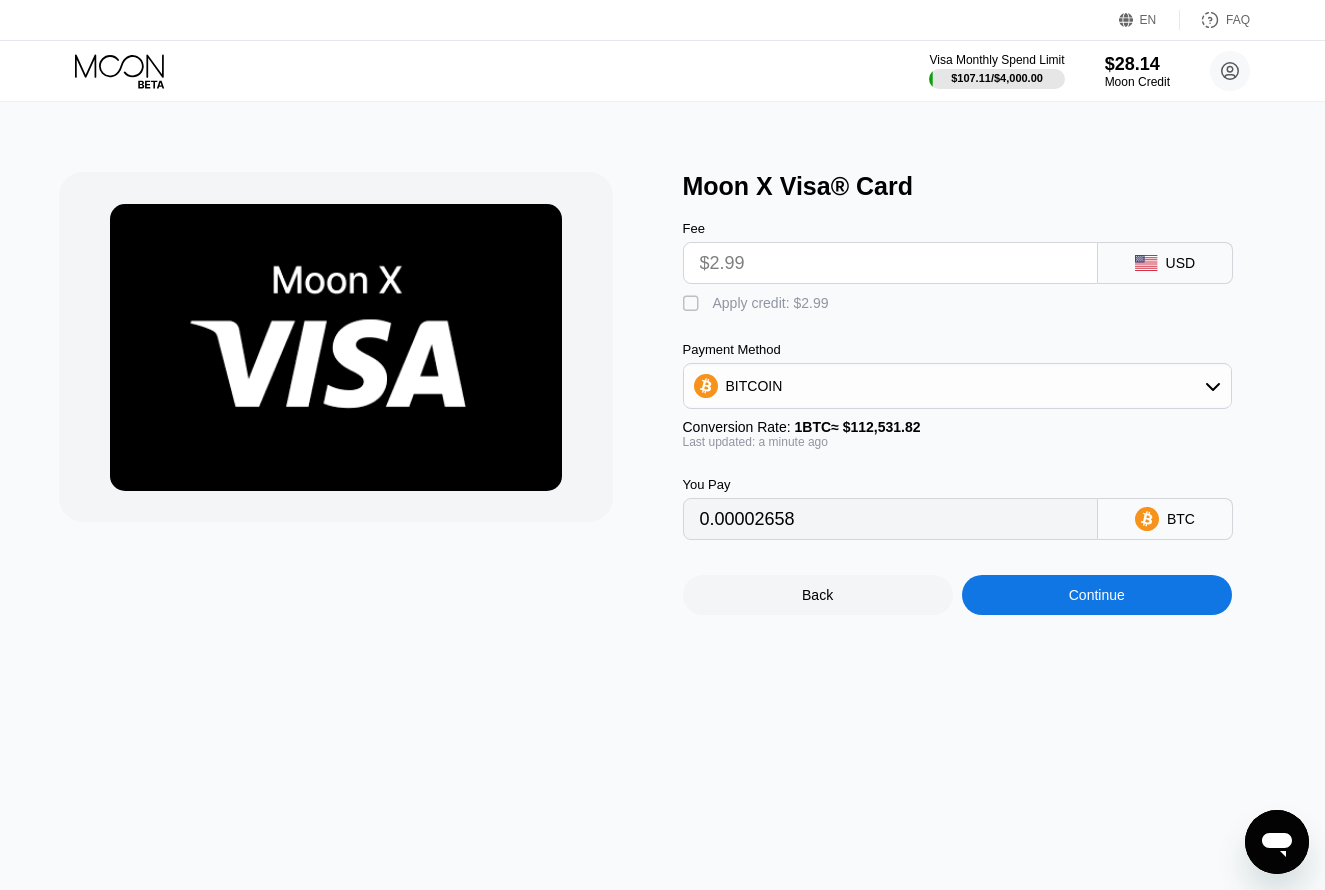 click on "Apply credit: $2.99" at bounding box center (771, 303) 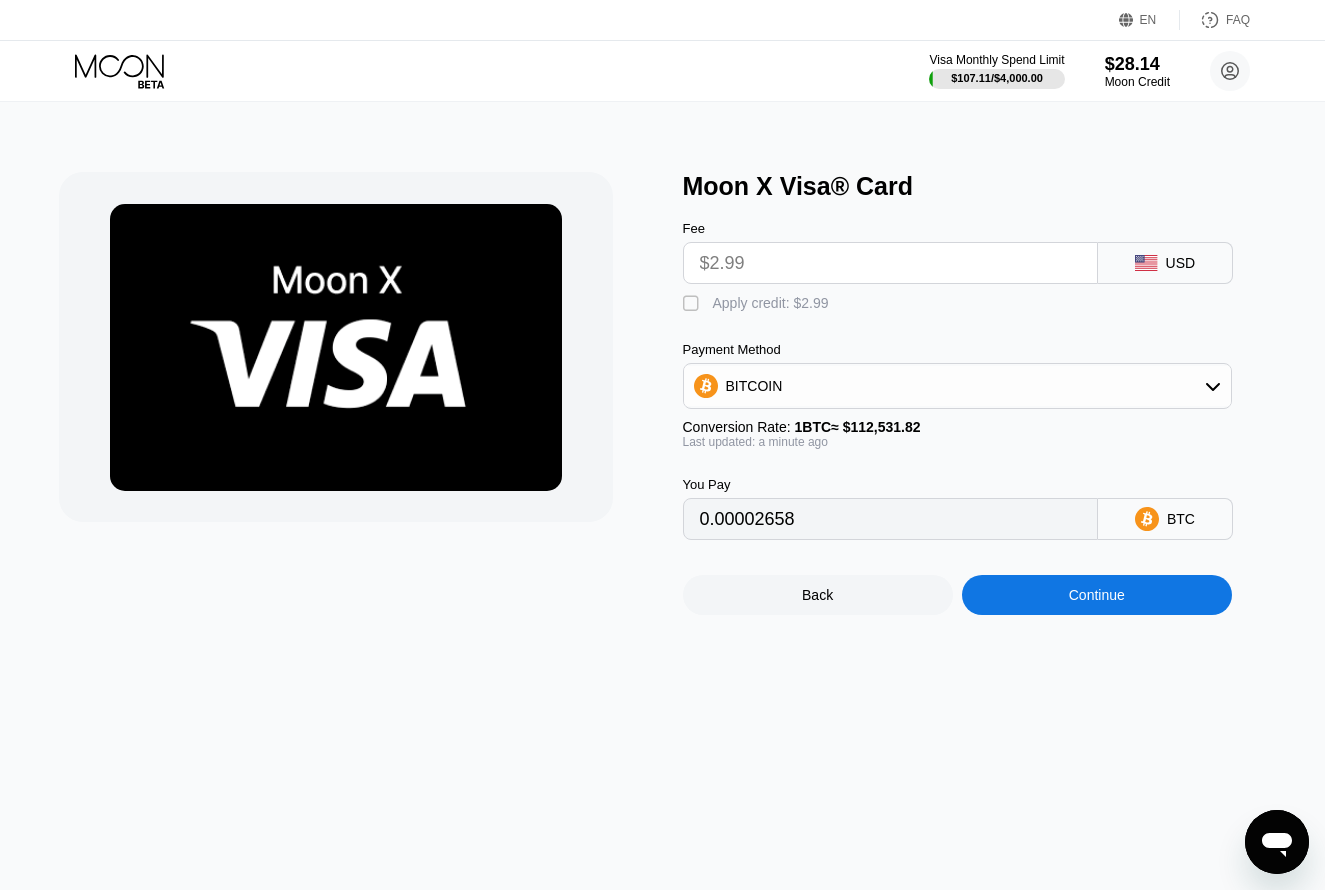 type on "0" 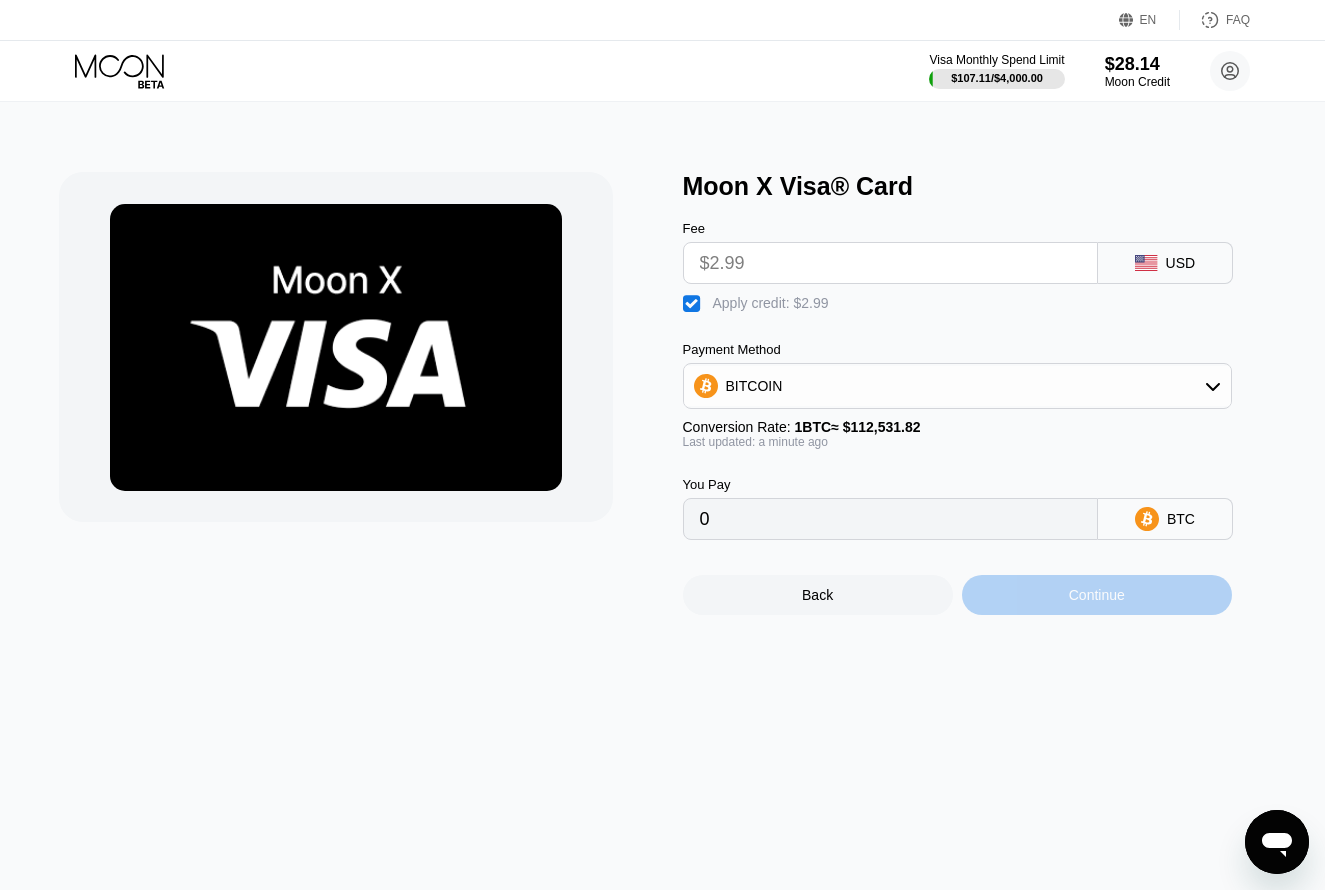 click on "Continue" at bounding box center [1097, 595] 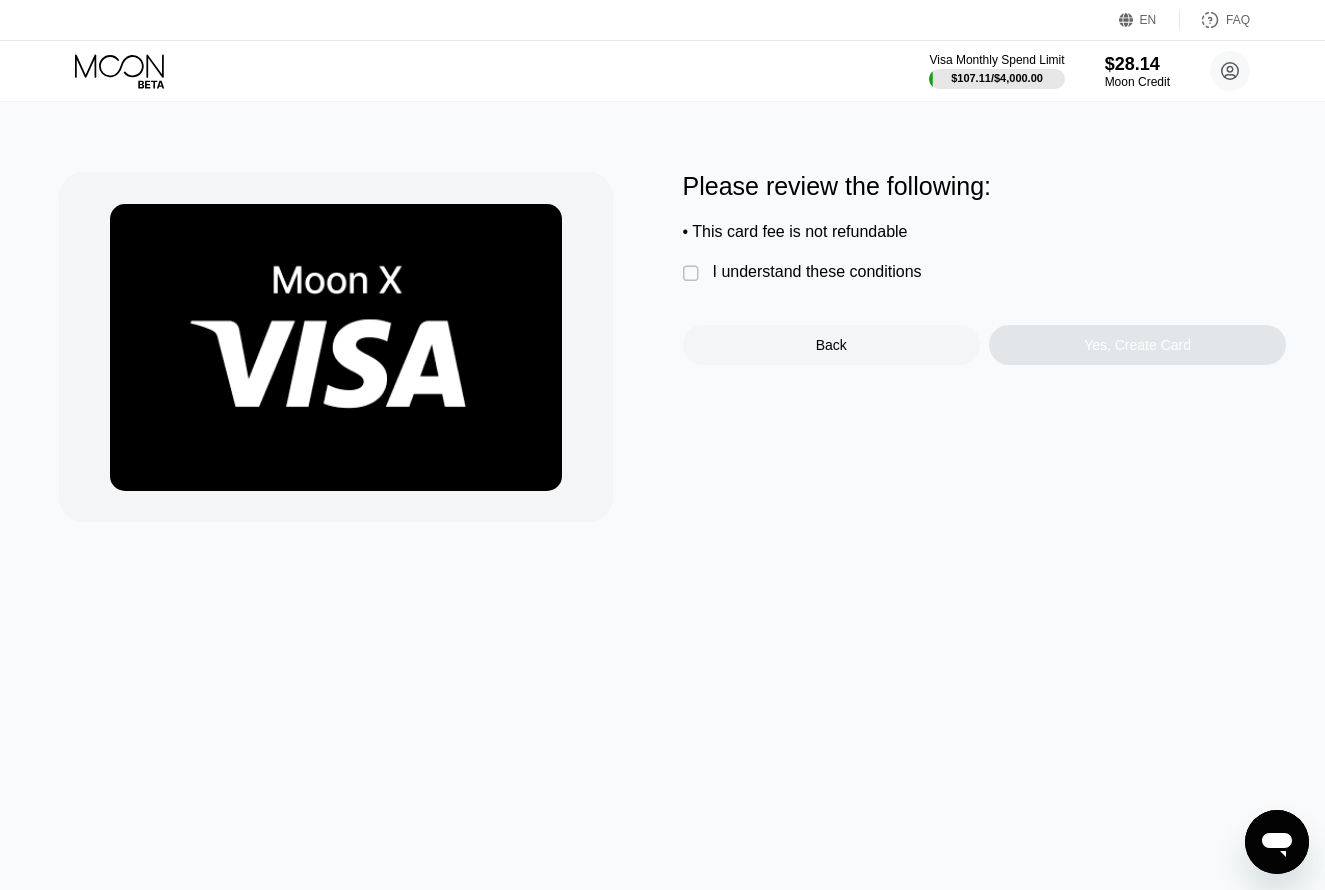 click on "I understand these conditions" at bounding box center [817, 272] 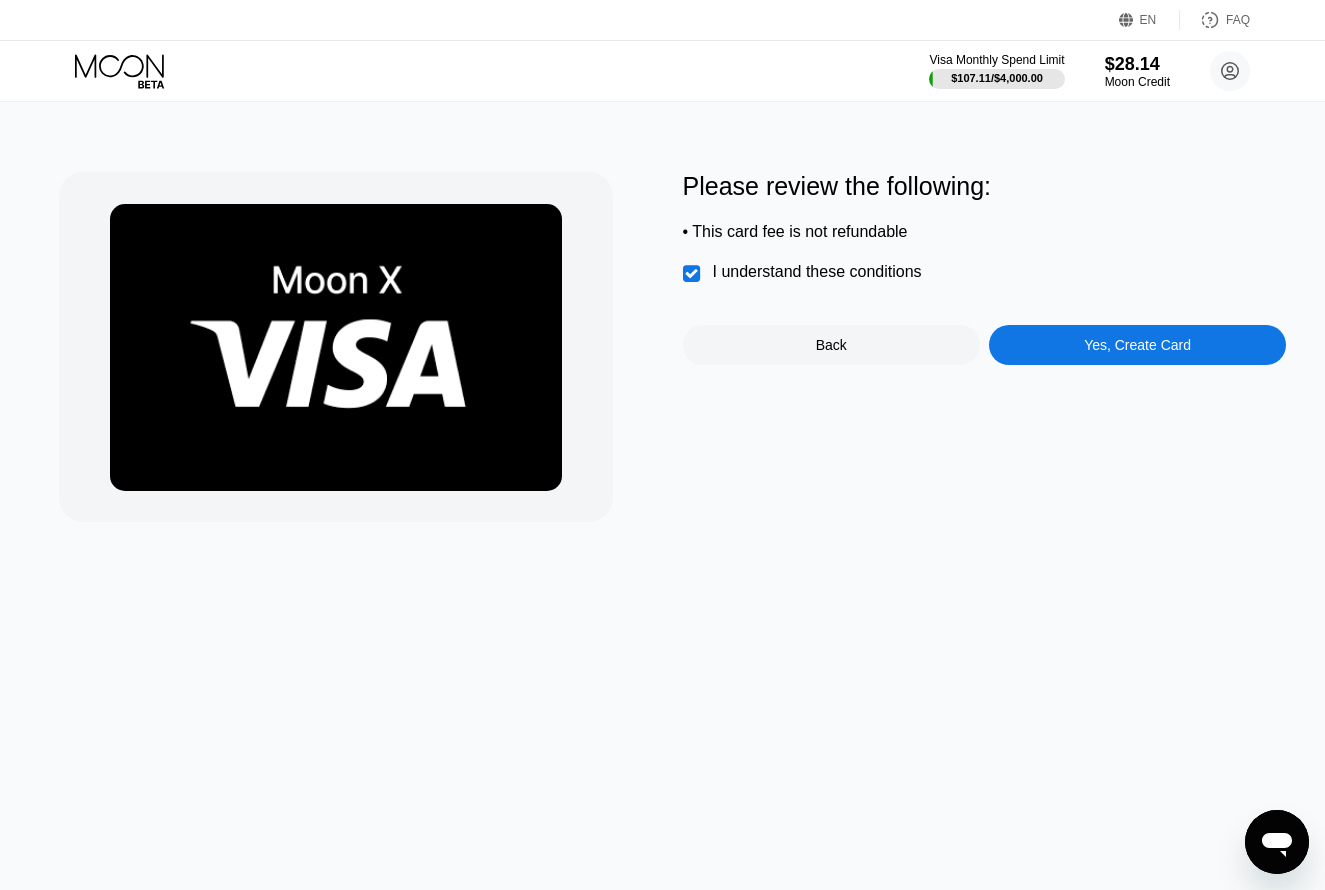click on "Yes, Create Card" at bounding box center (1137, 345) 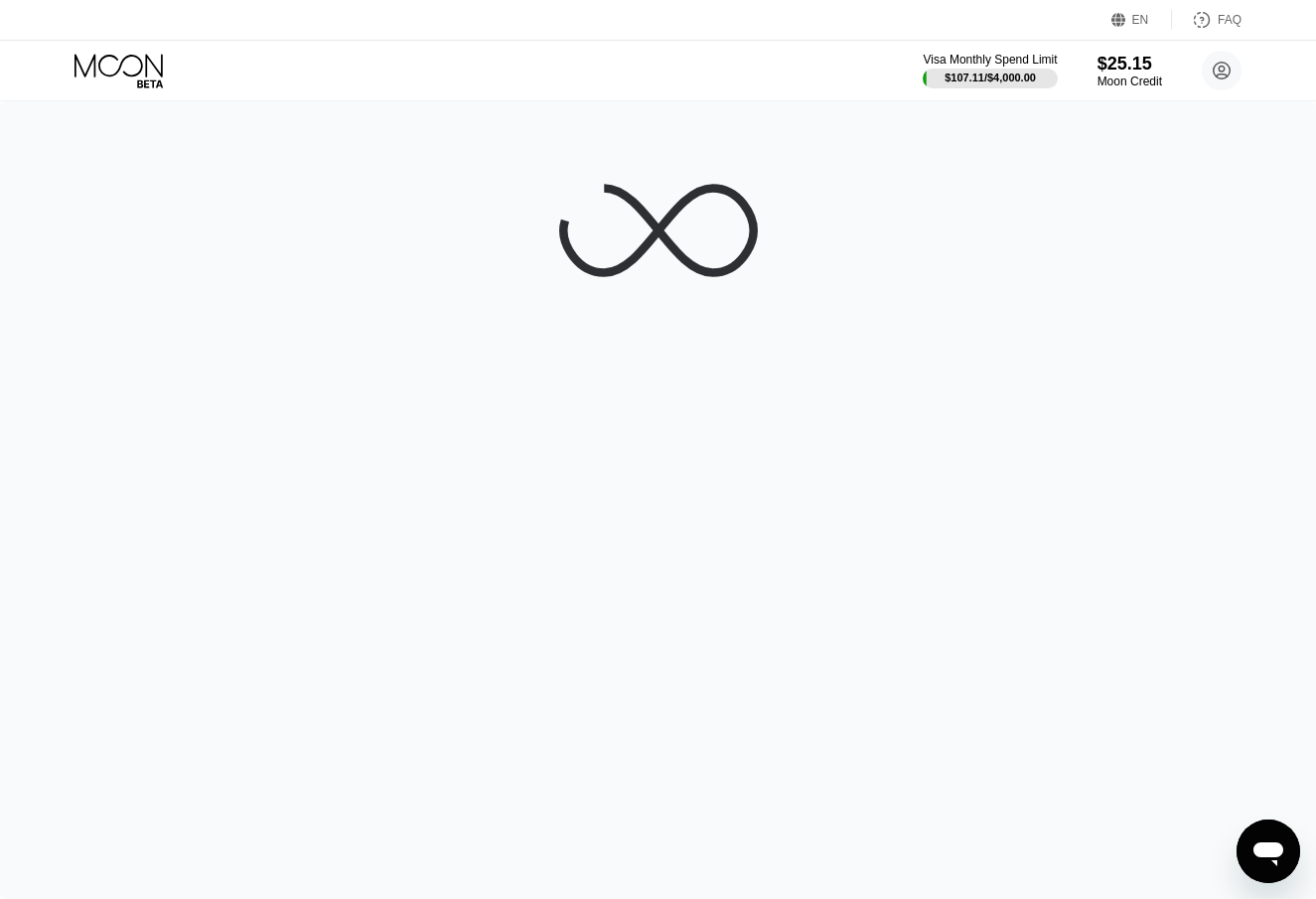 scroll, scrollTop: 0, scrollLeft: 0, axis: both 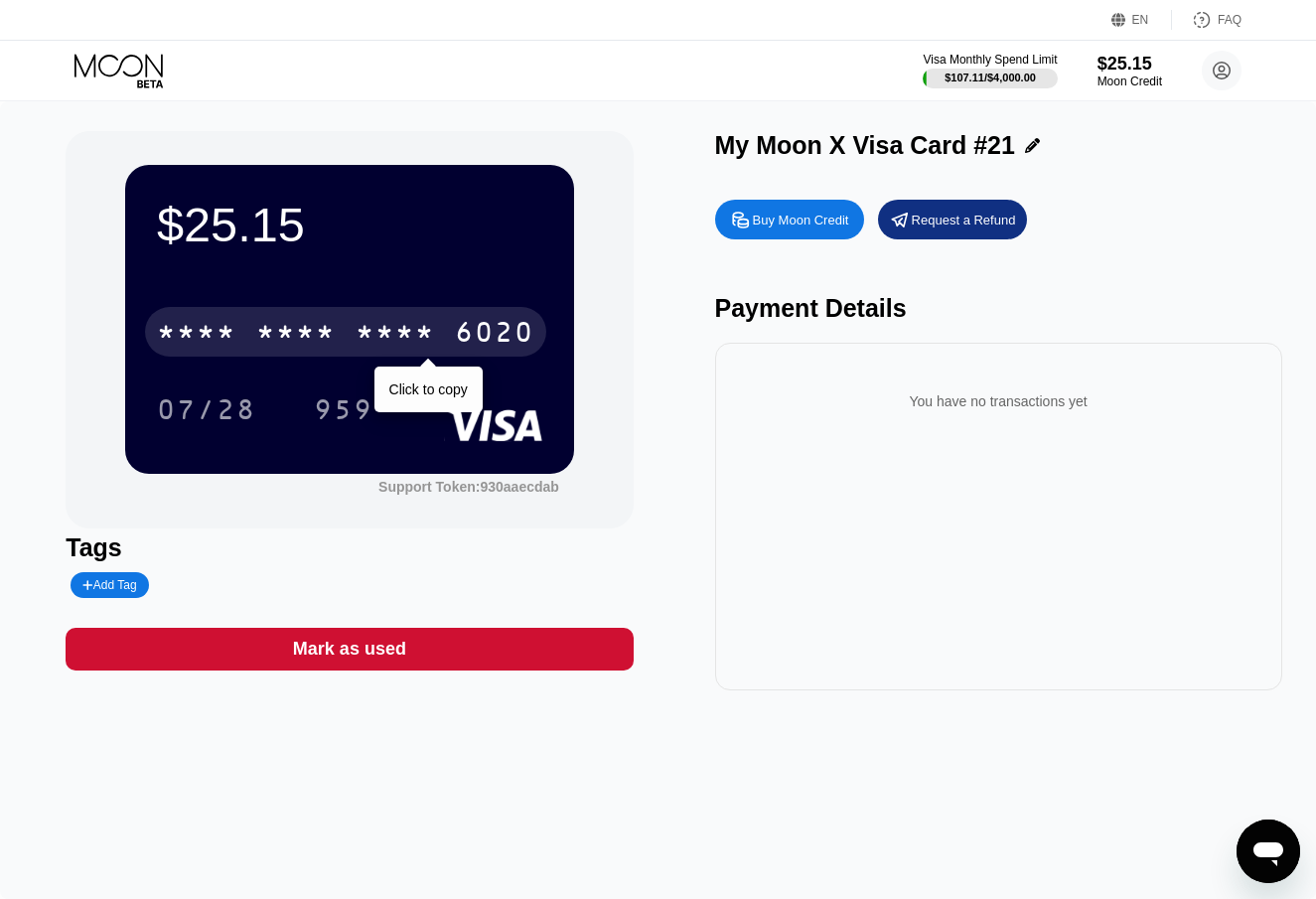 click on "6020" at bounding box center (495, 335) 